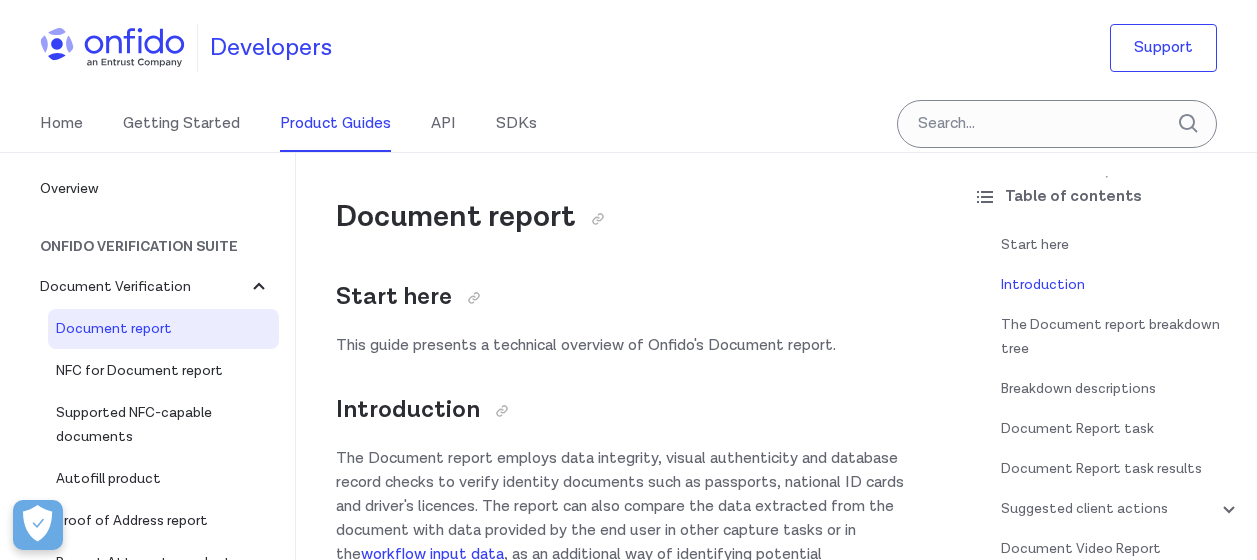 scroll, scrollTop: 152, scrollLeft: 0, axis: vertical 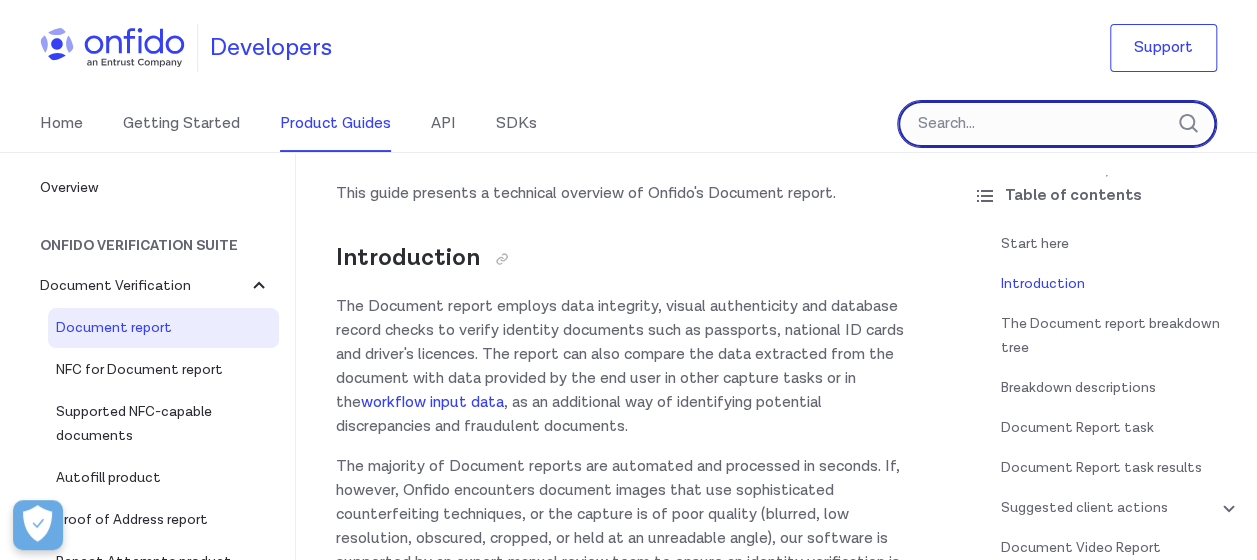click at bounding box center [1057, 124] 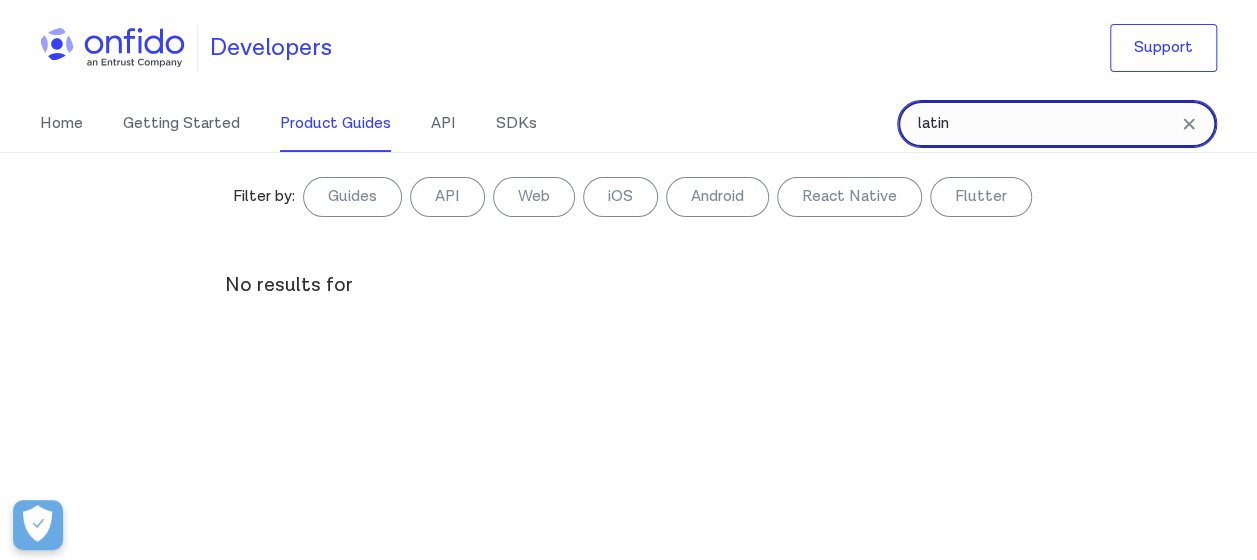 type on "latin" 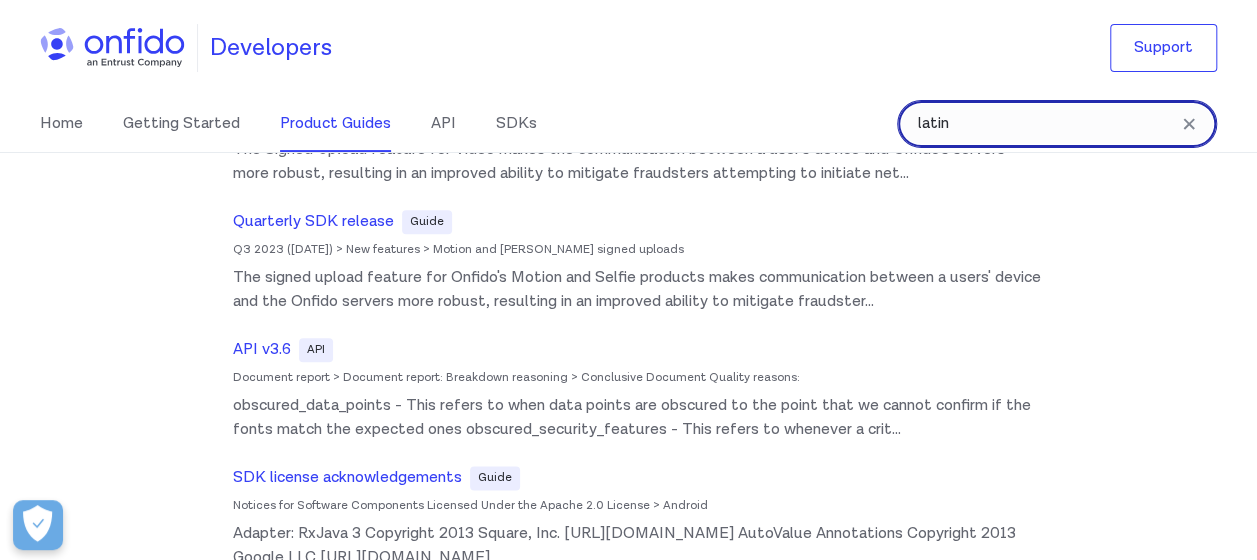 scroll, scrollTop: 1232, scrollLeft: 0, axis: vertical 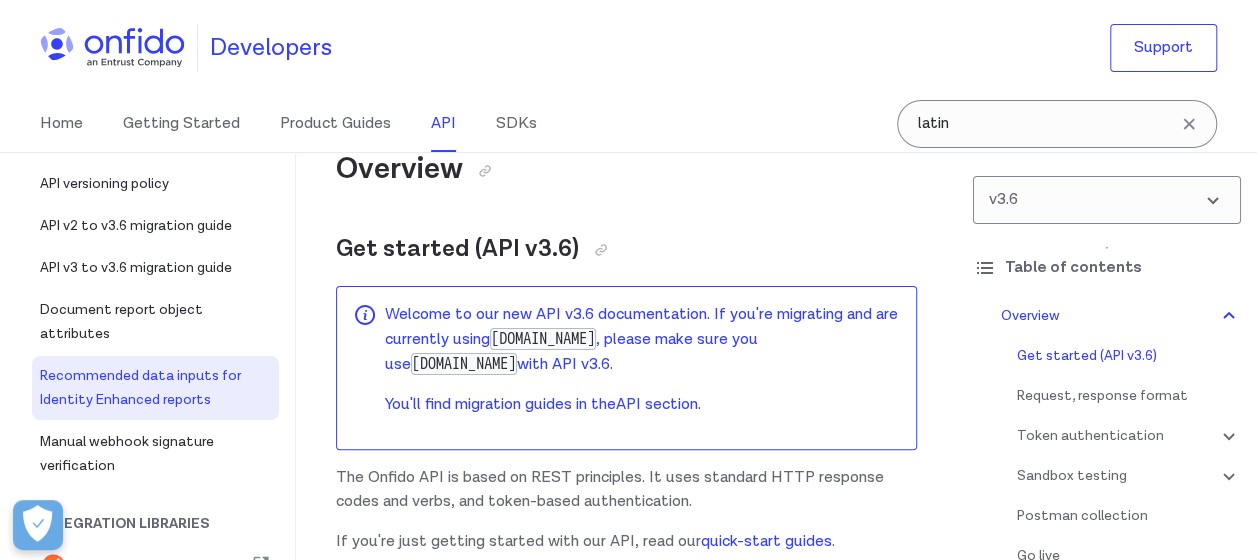click on "Recommended data inputs for Identity Enhanced reports" at bounding box center [155, 388] 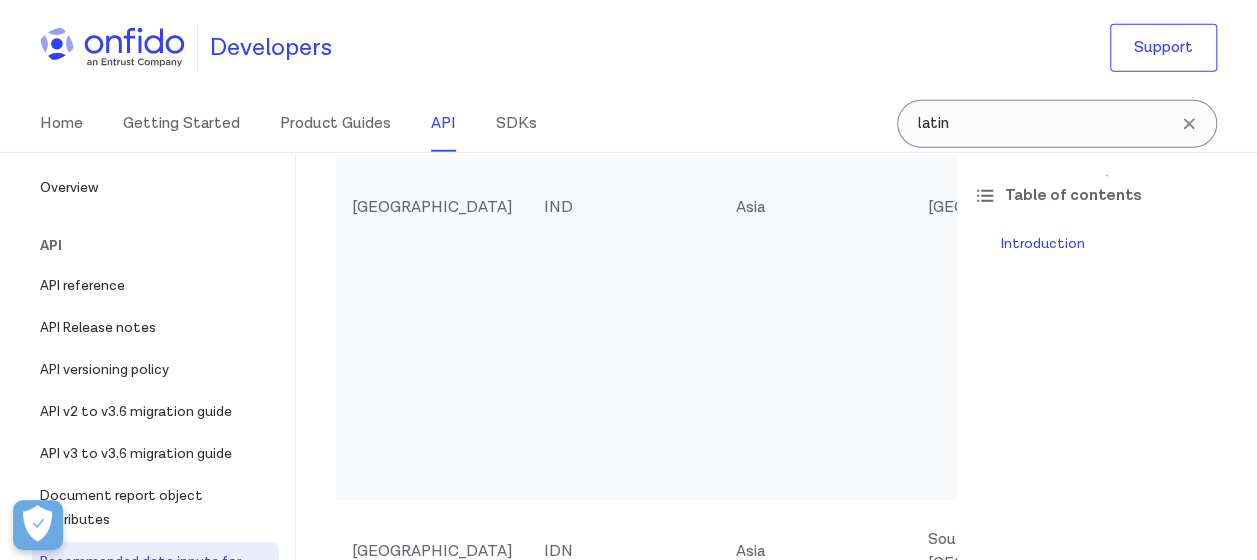 scroll, scrollTop: 3003, scrollLeft: 0, axis: vertical 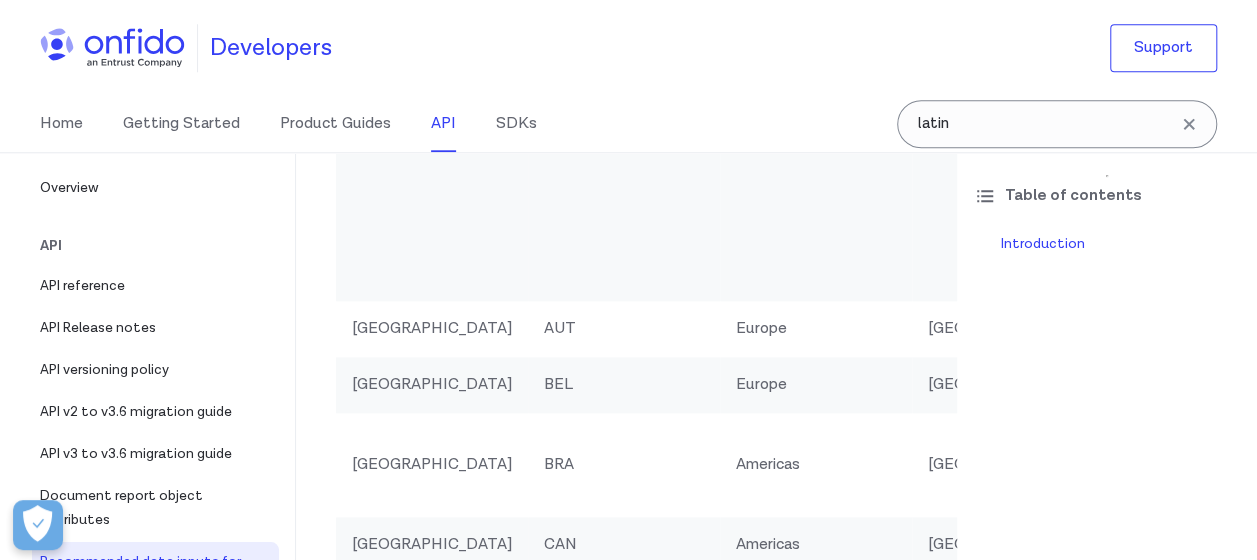 select on "http" 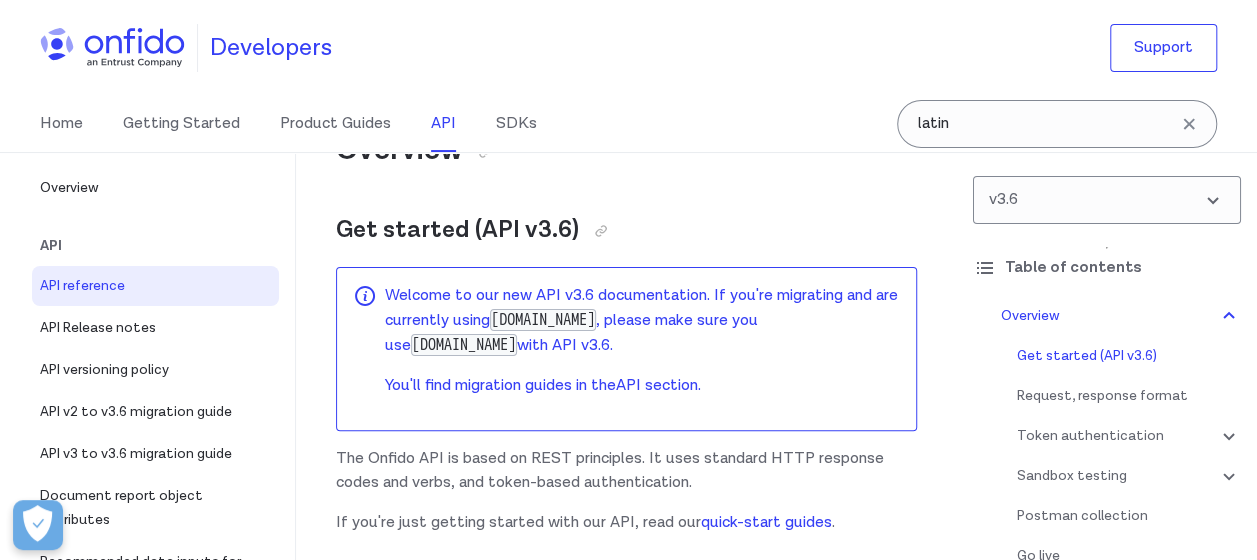 scroll, scrollTop: 72, scrollLeft: 0, axis: vertical 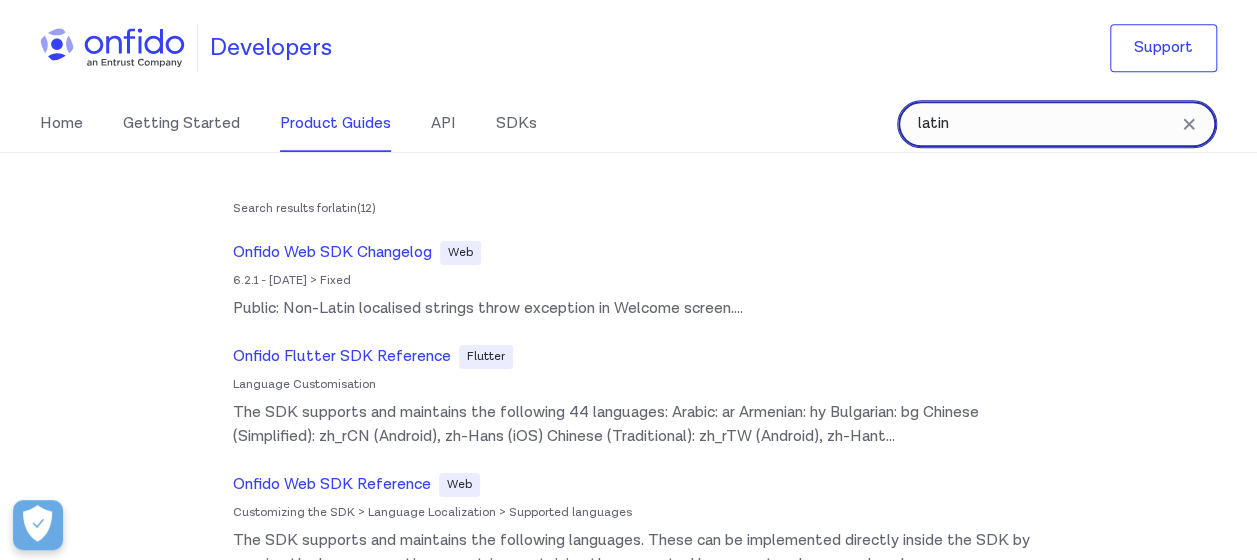 click on "latin" at bounding box center (1057, 124) 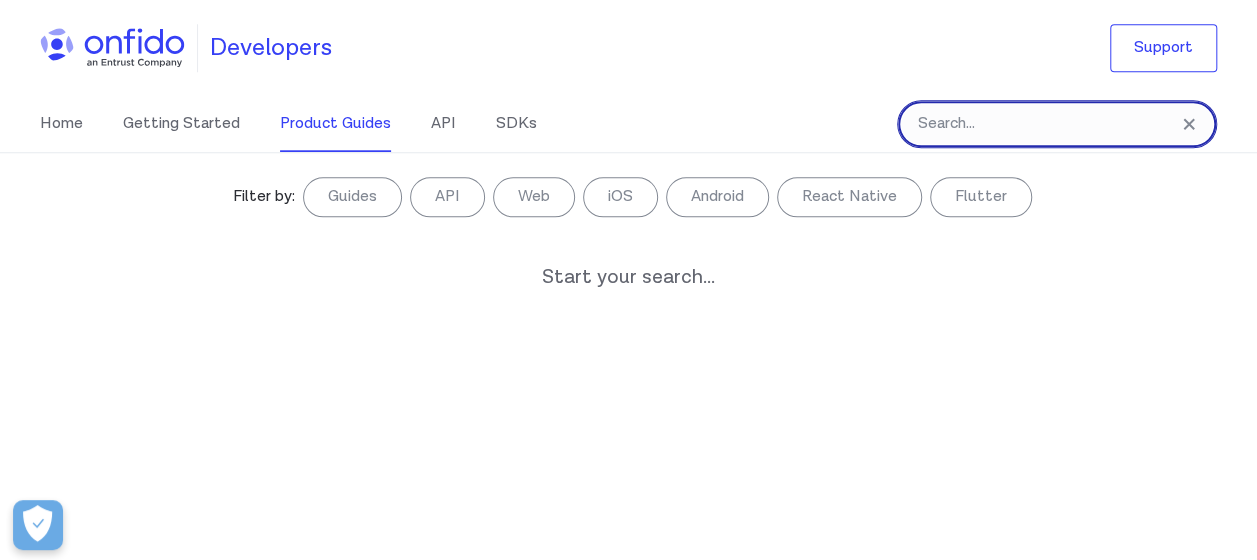 type 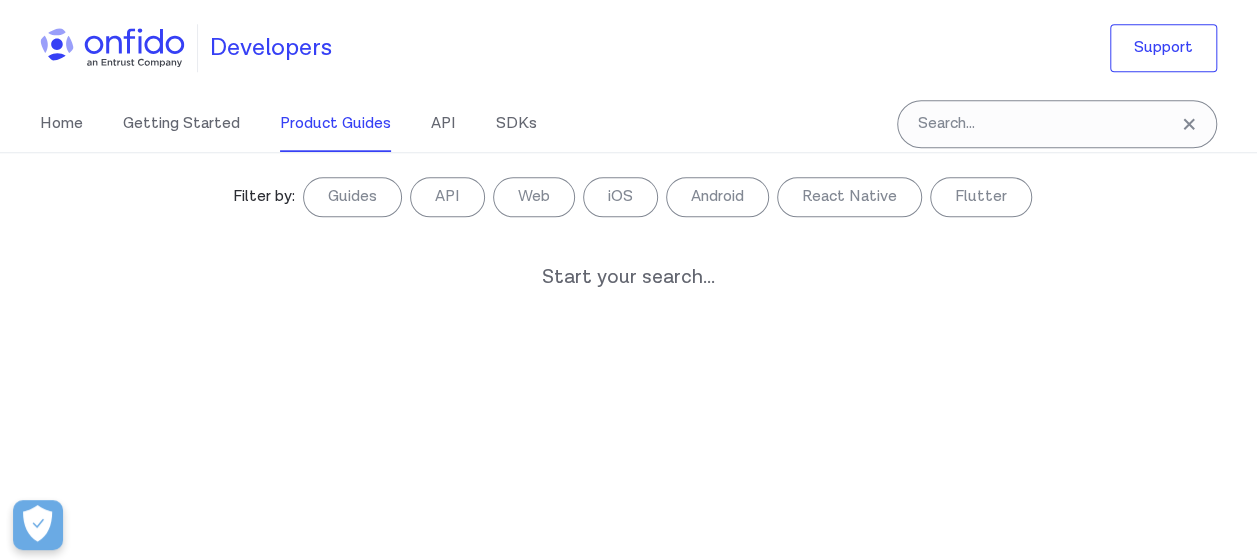 click 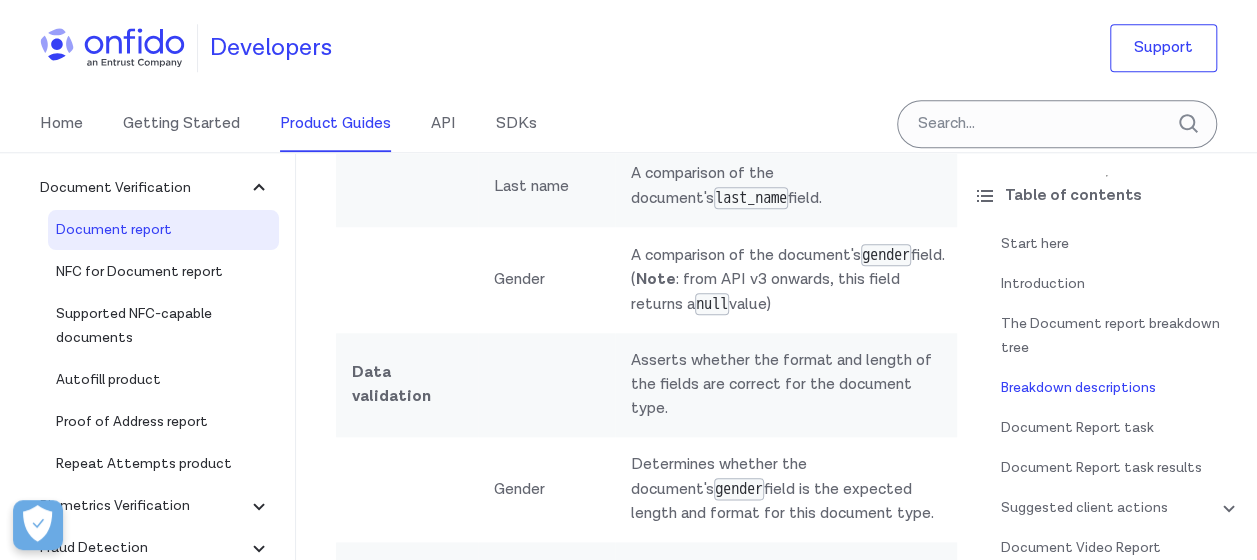 scroll, scrollTop: 99, scrollLeft: 0, axis: vertical 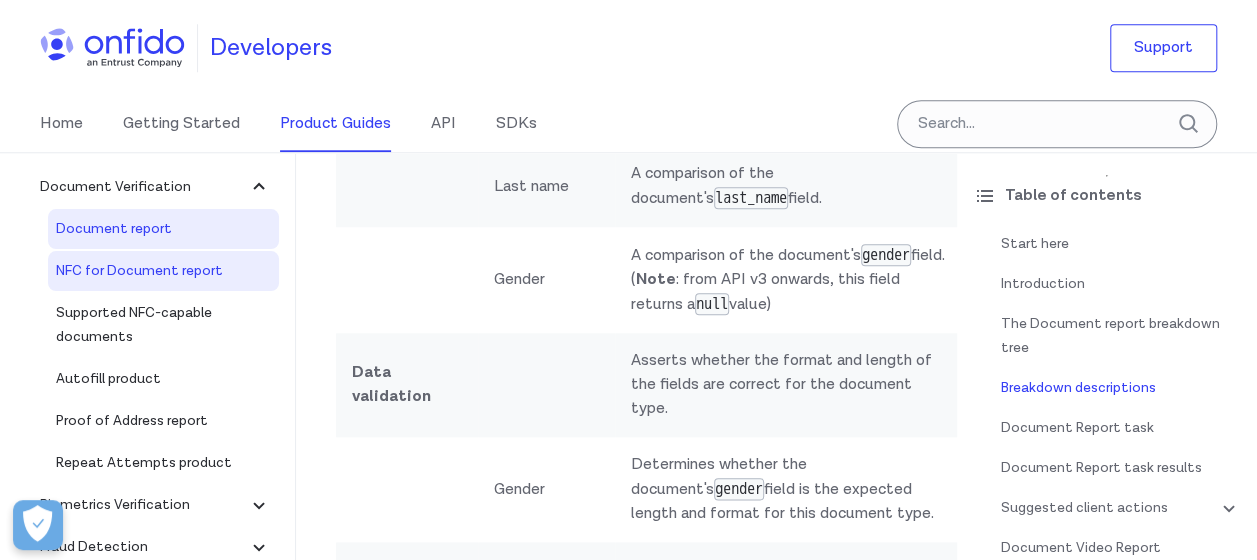 click on "NFC for Document report" at bounding box center (163, 271) 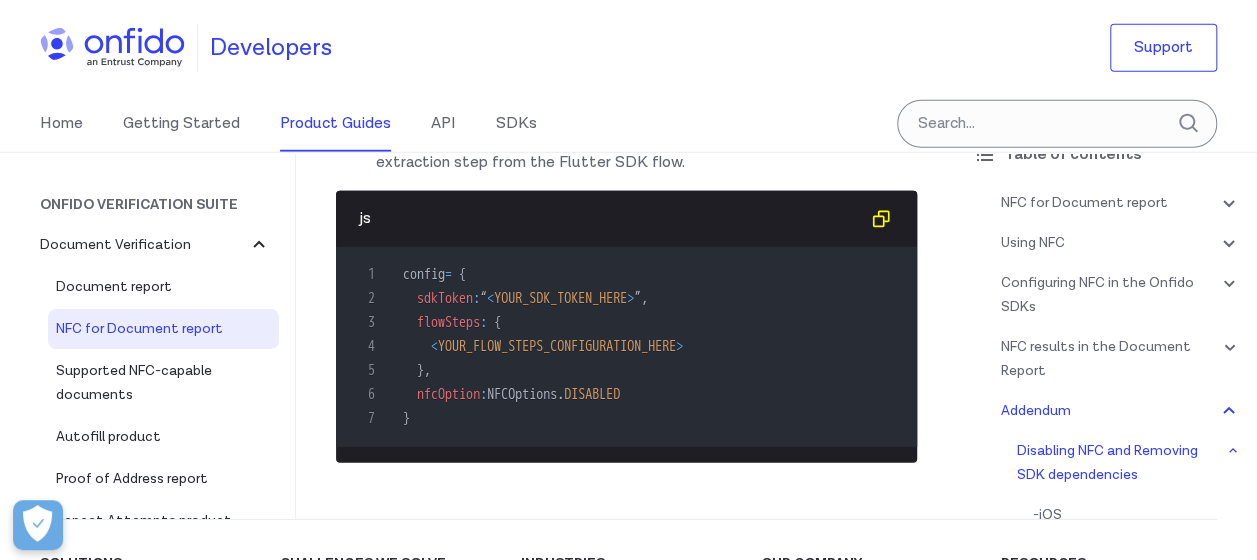 scroll, scrollTop: 14598, scrollLeft: 0, axis: vertical 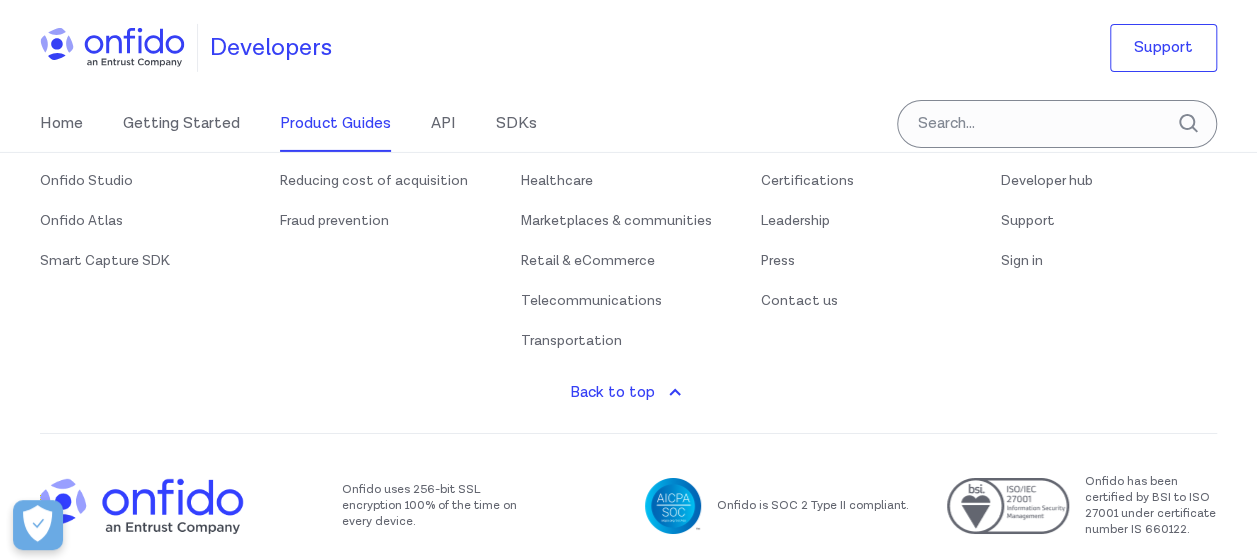 click on "Biometrics Verification" at bounding box center (143, -238) 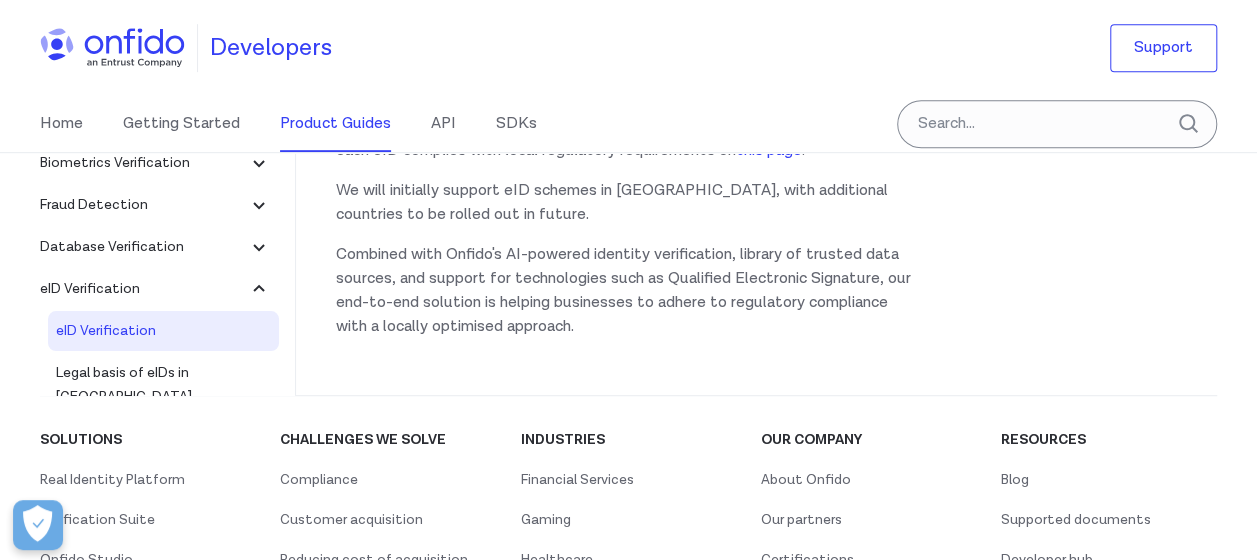 scroll, scrollTop: 519, scrollLeft: 0, axis: vertical 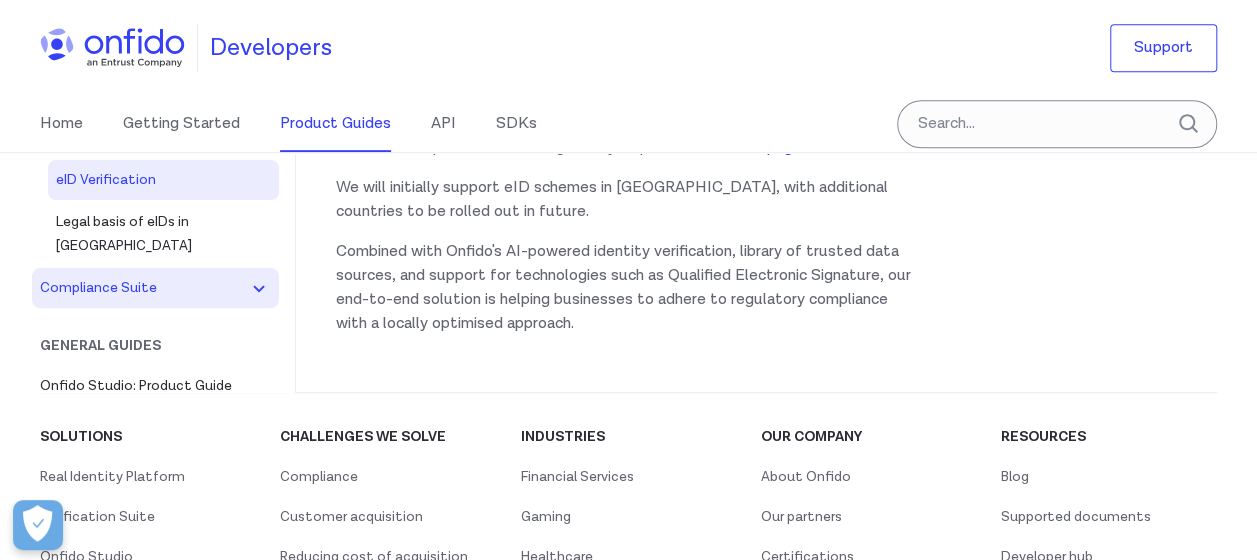 click on "Compliance Suite" at bounding box center (143, 288) 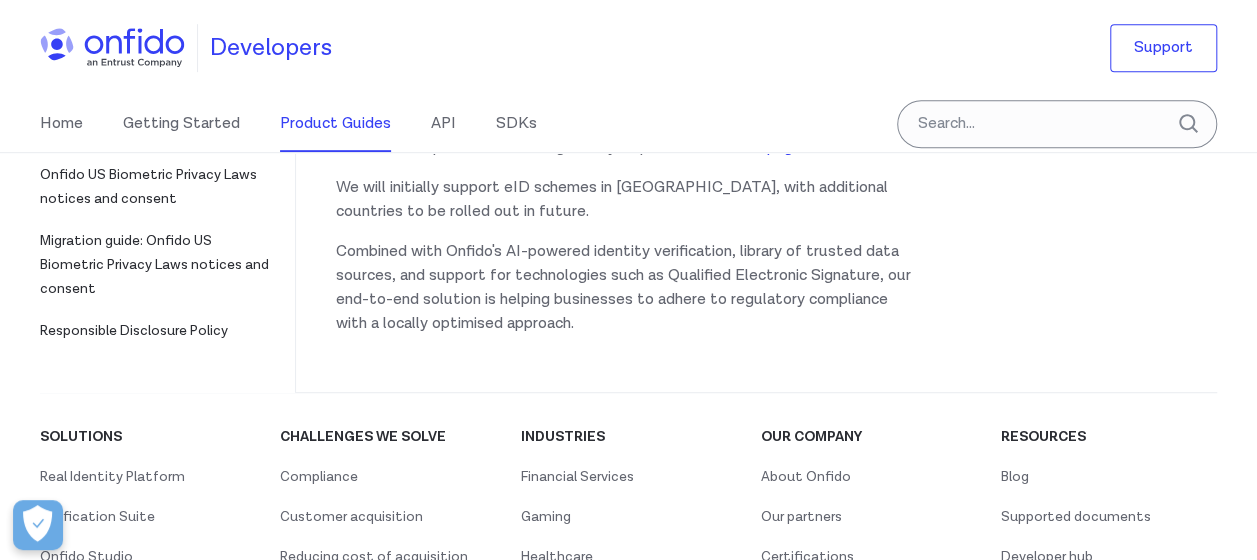 scroll, scrollTop: 758, scrollLeft: 0, axis: vertical 